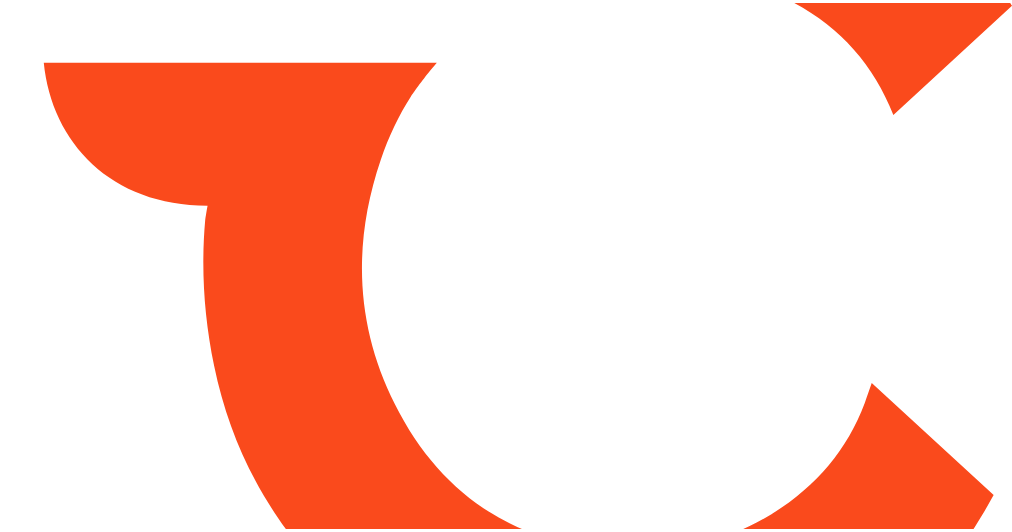 scroll, scrollTop: 0, scrollLeft: 0, axis: both 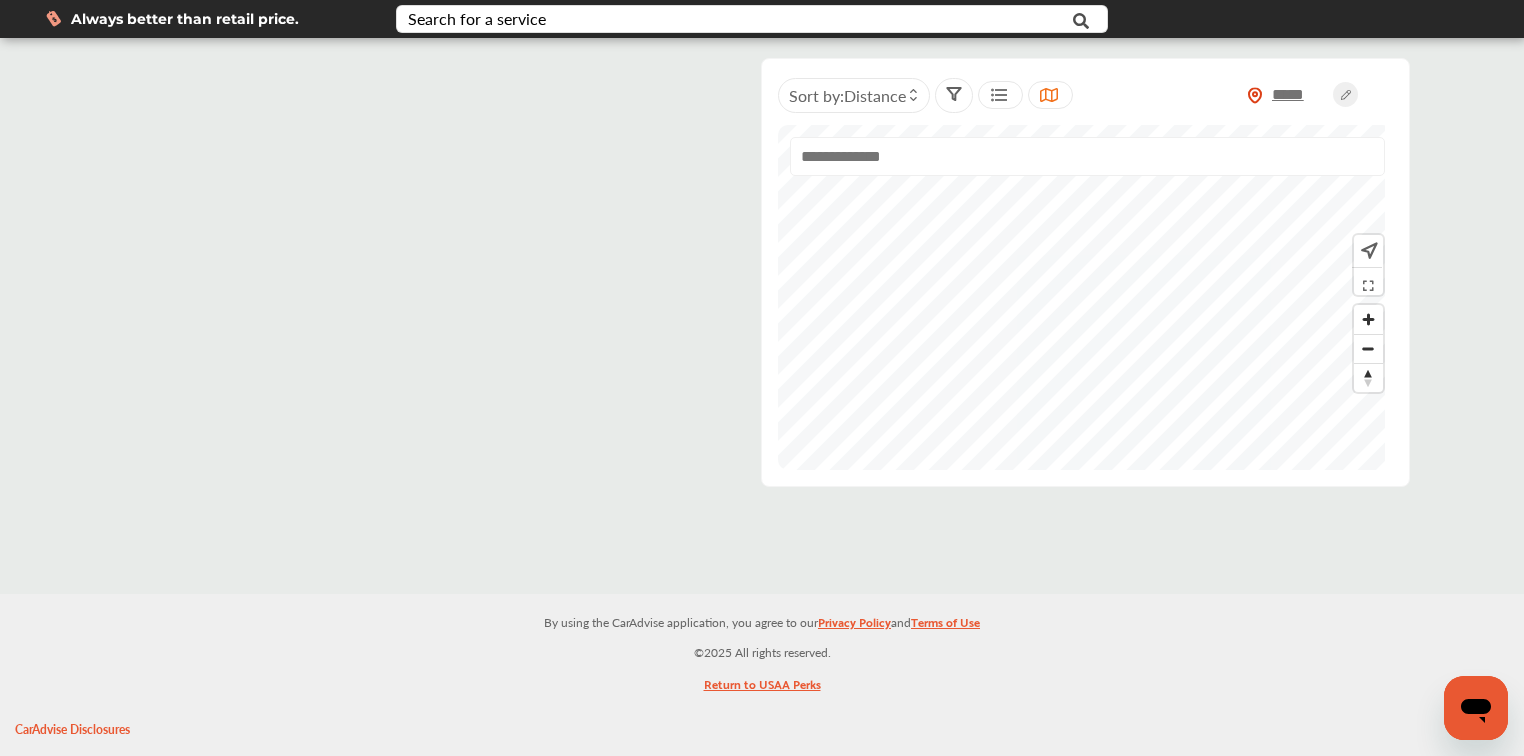 click at bounding box center [53, 18] 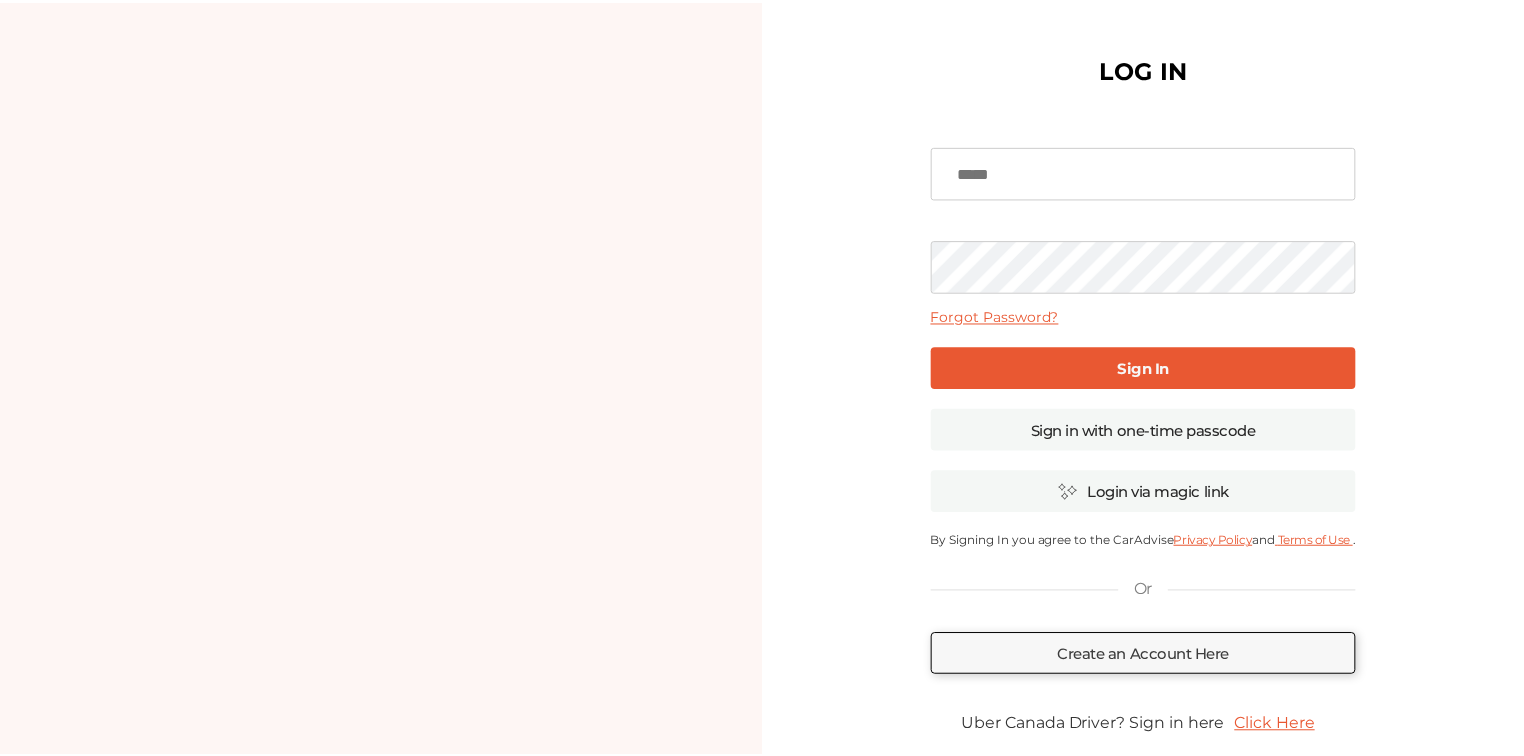 scroll, scrollTop: 0, scrollLeft: 0, axis: both 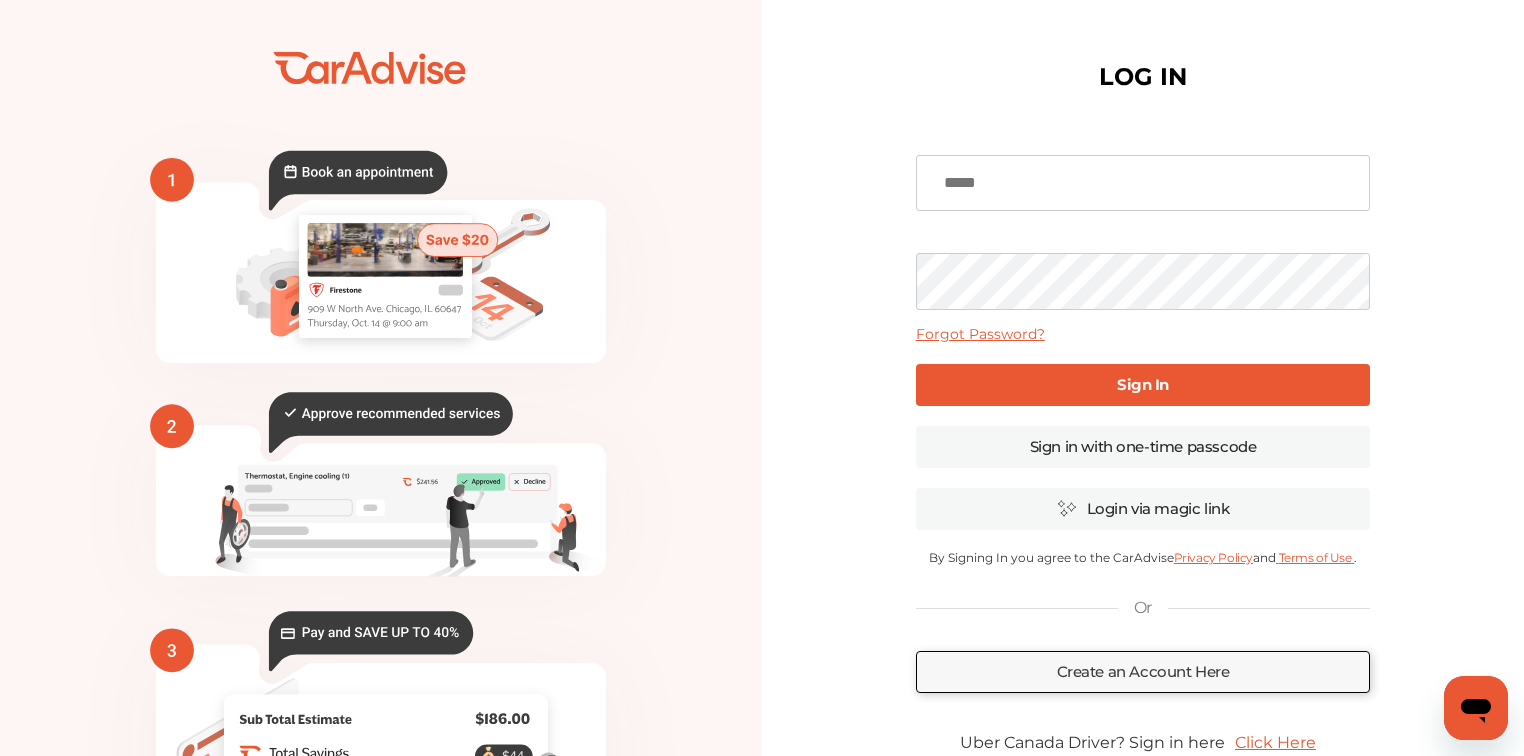 click at bounding box center (1143, 183) 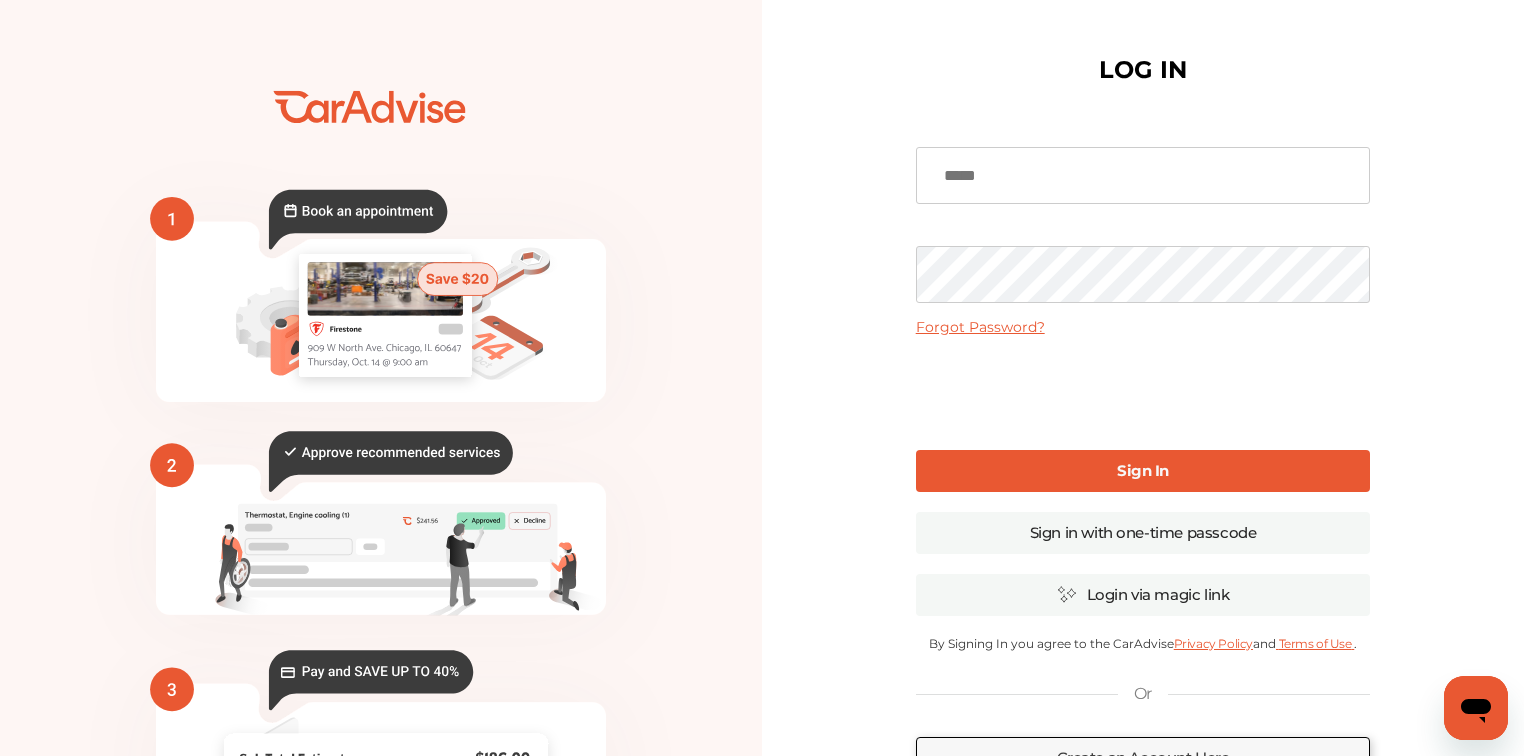 click at bounding box center [1143, 175] 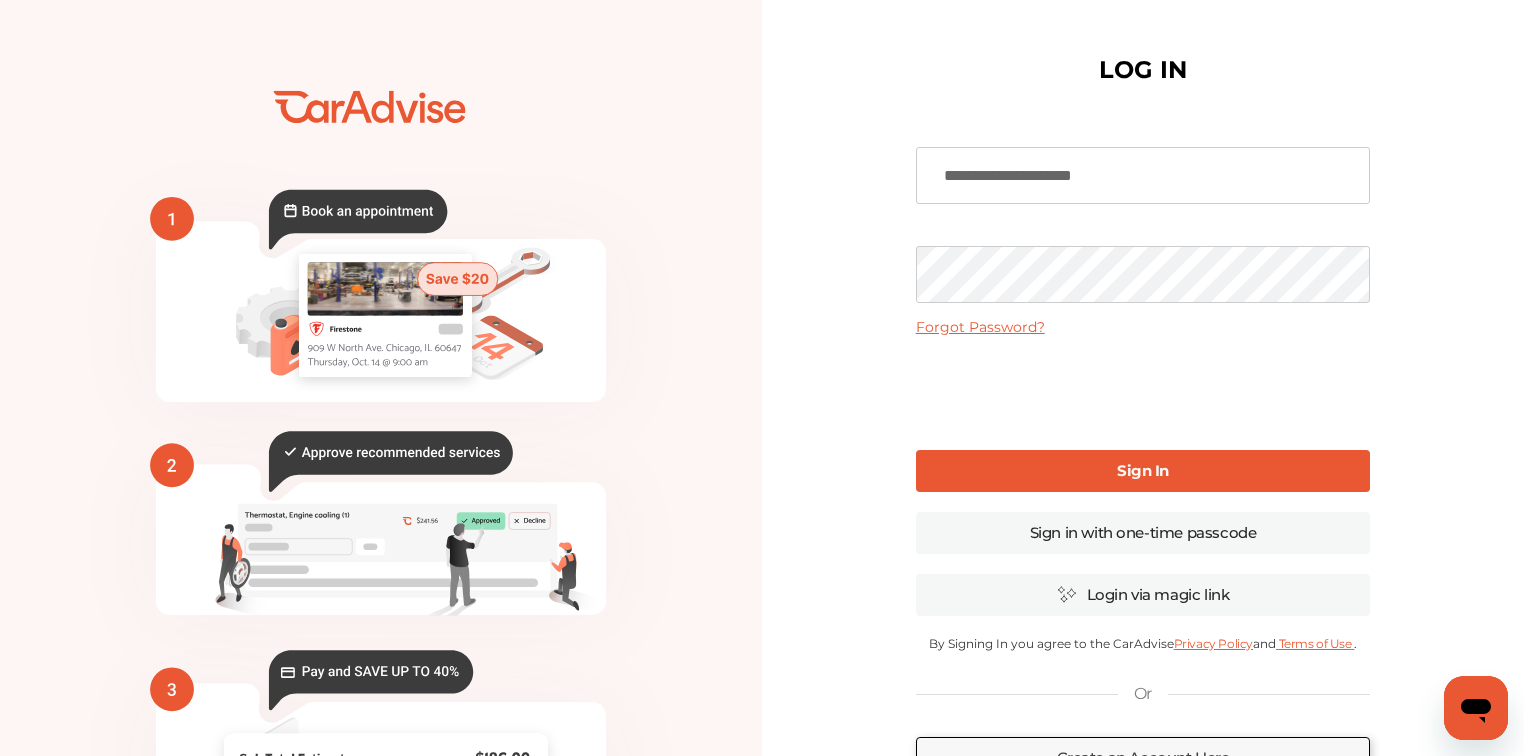 type on "**********" 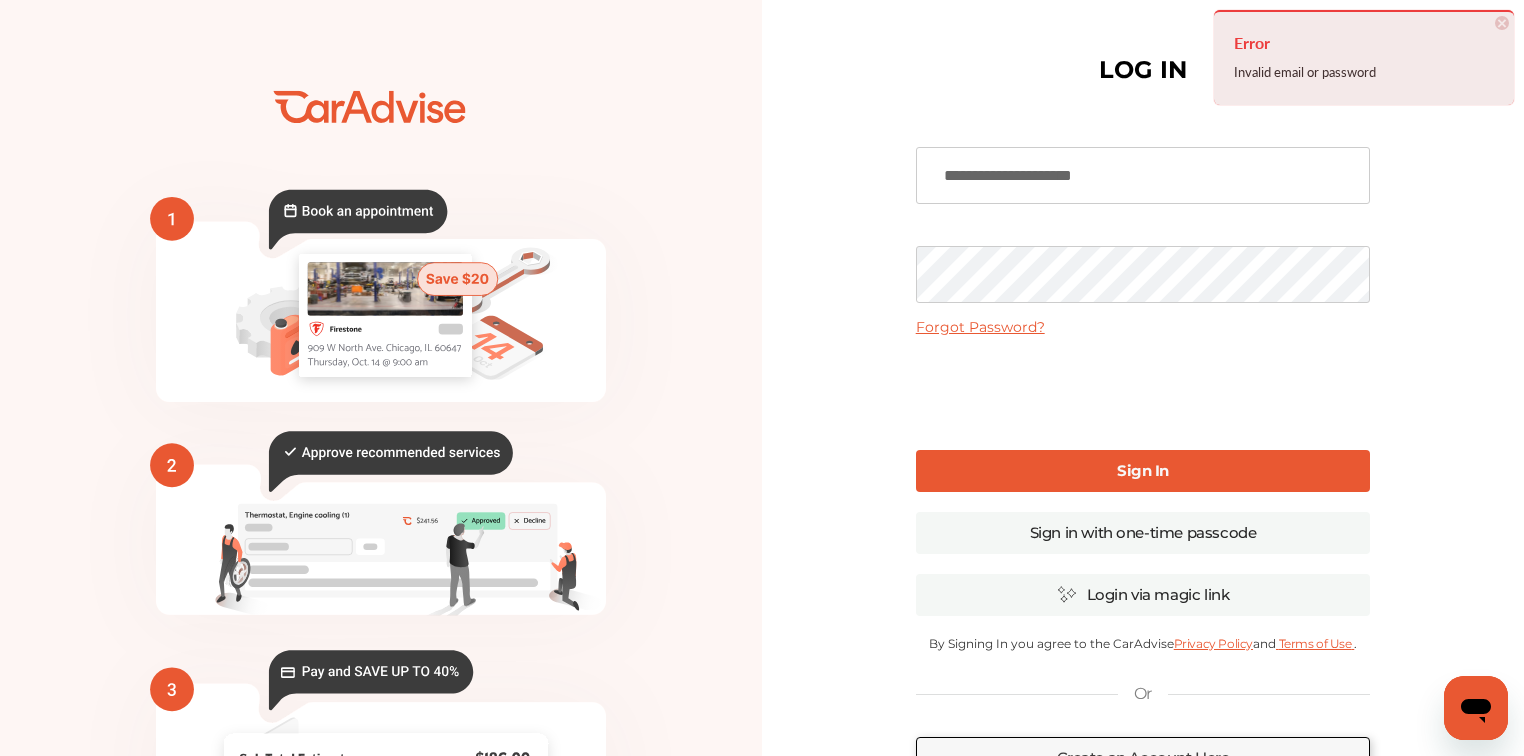 click on "**********" at bounding box center [1143, 491] 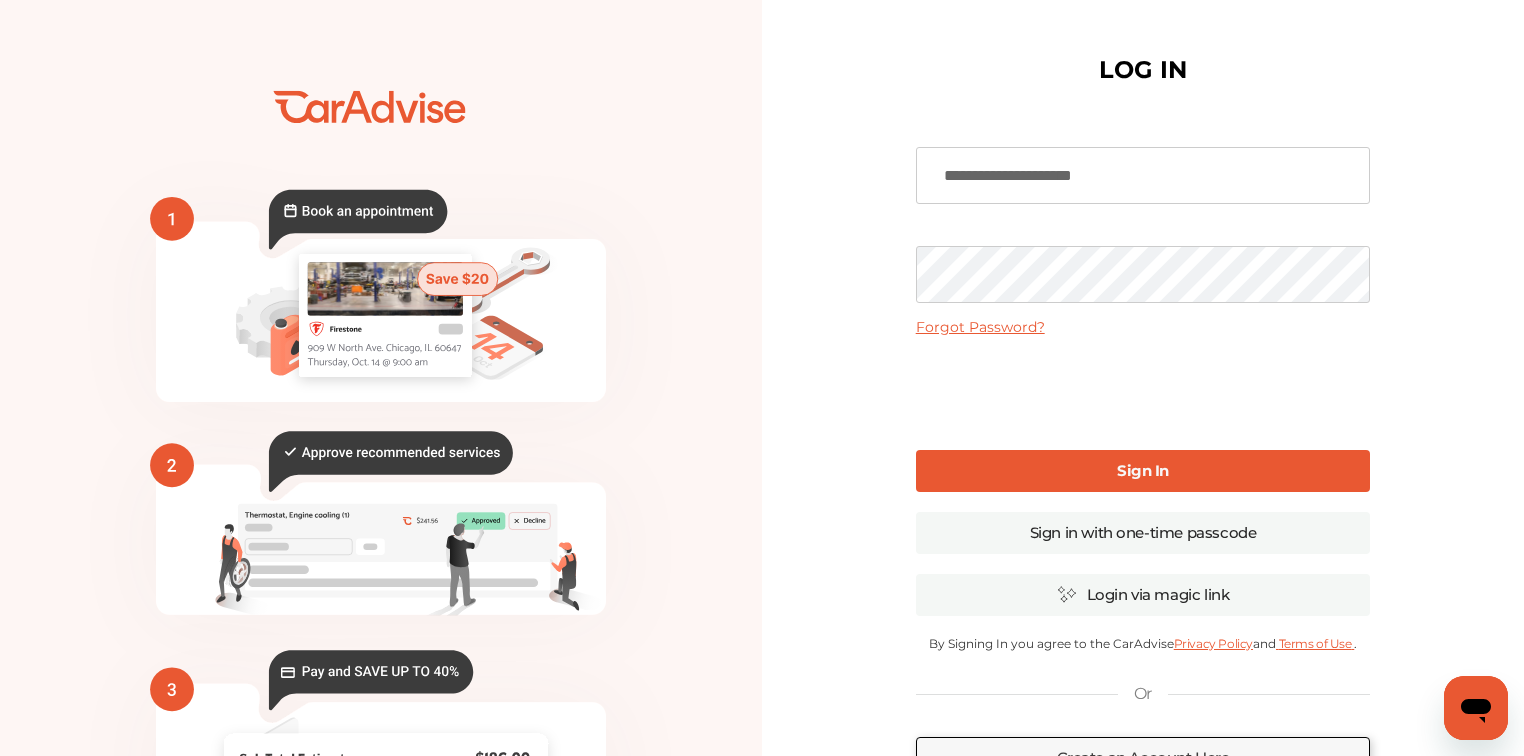 click on "Forgot Password?" at bounding box center [980, 327] 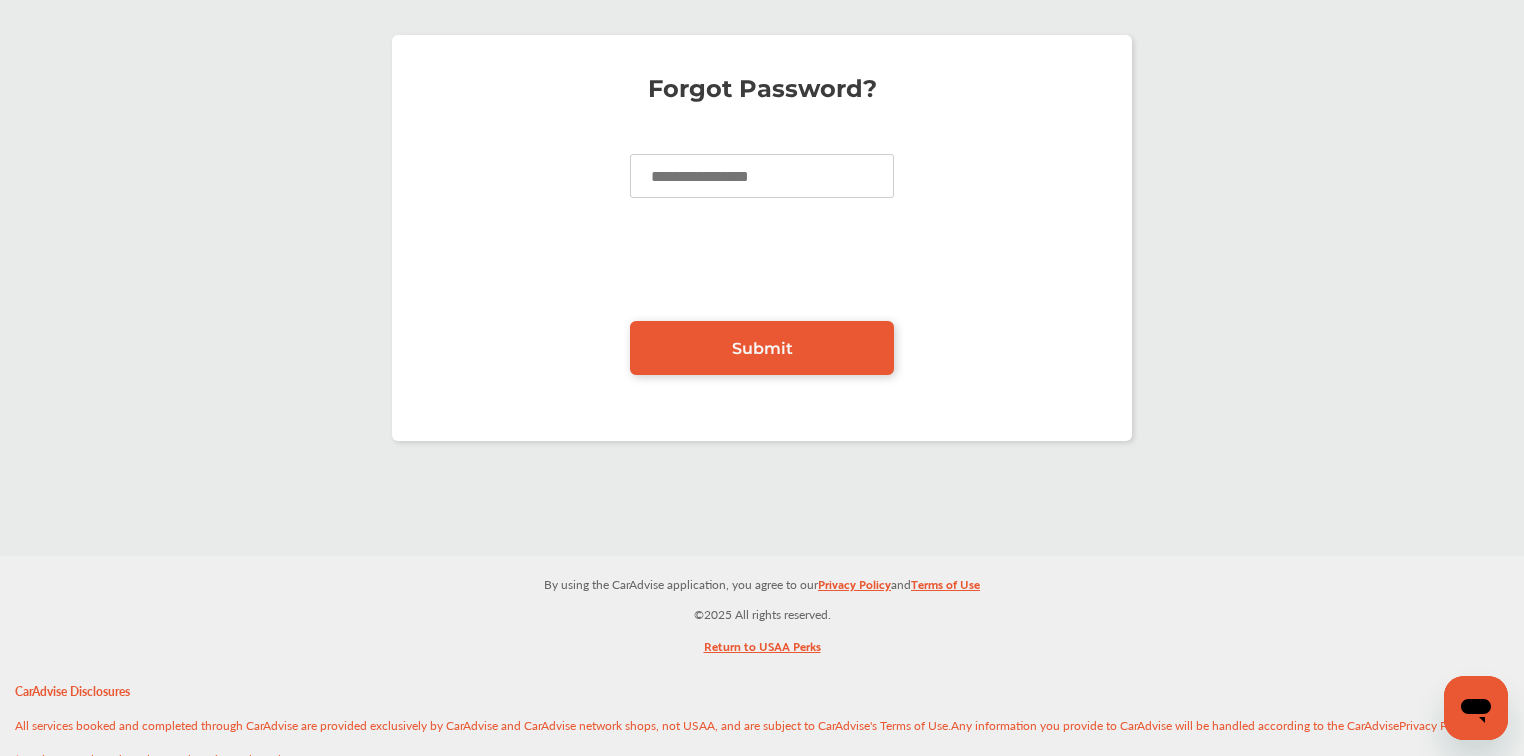 scroll, scrollTop: 0, scrollLeft: 0, axis: both 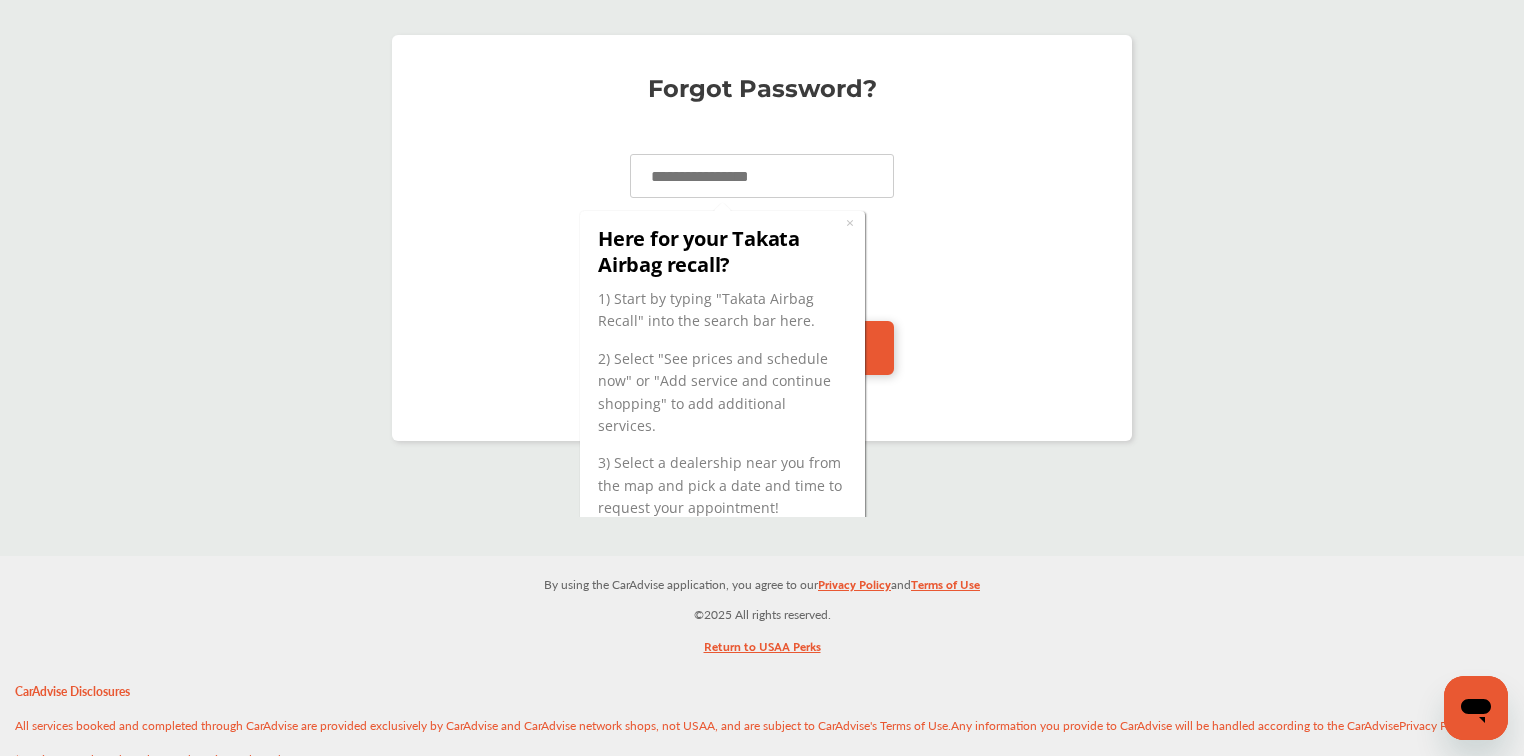 click on "× Here for your Takata Airbag recall? 1) Start by typing "Takata Airbag Recall" into the search bar here. 2) Select "See prices and schedule now" or "Add service and continue shopping" to add additional services. 3) Select a dealership near you from the map and pick a date and time to request your appointment!" at bounding box center (721, 366) 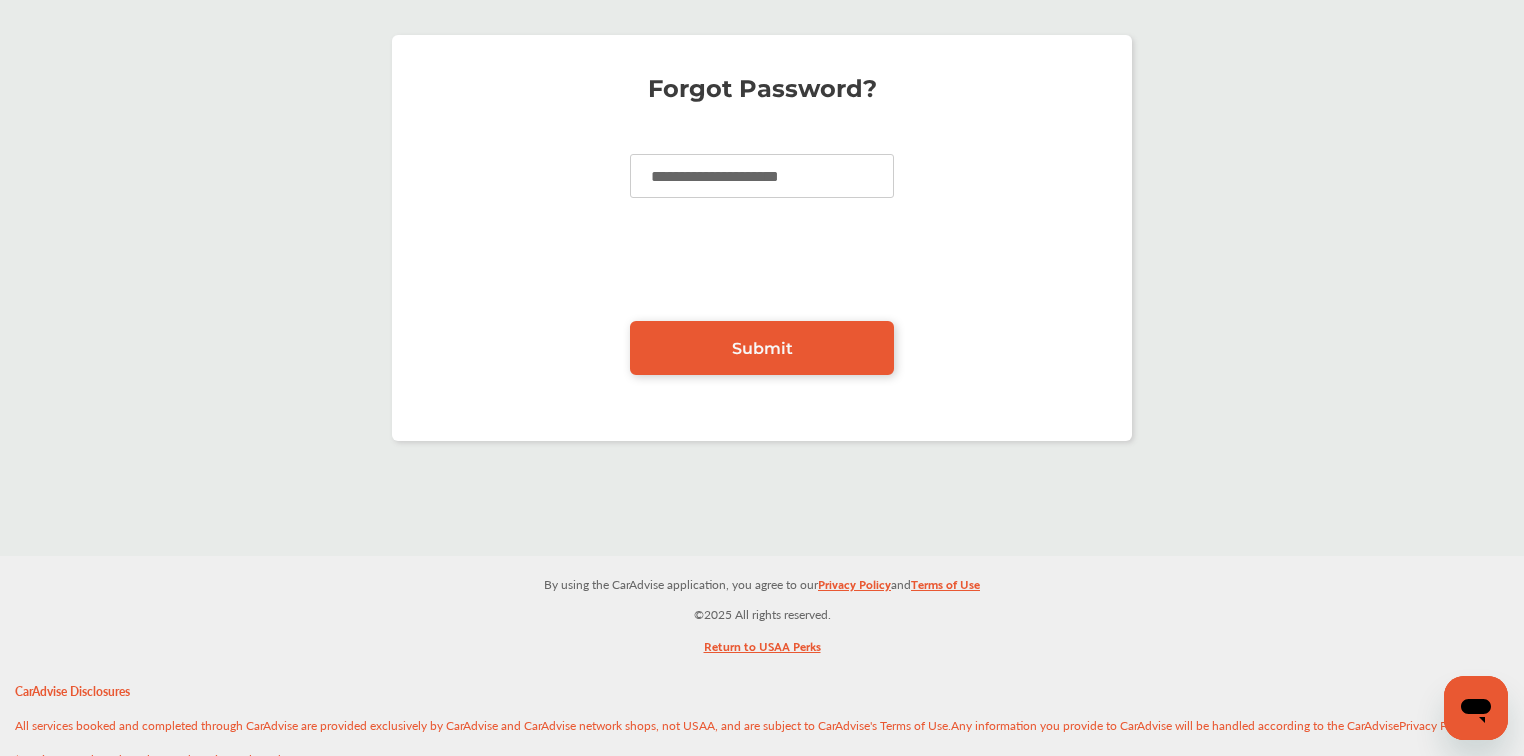 type on "**********" 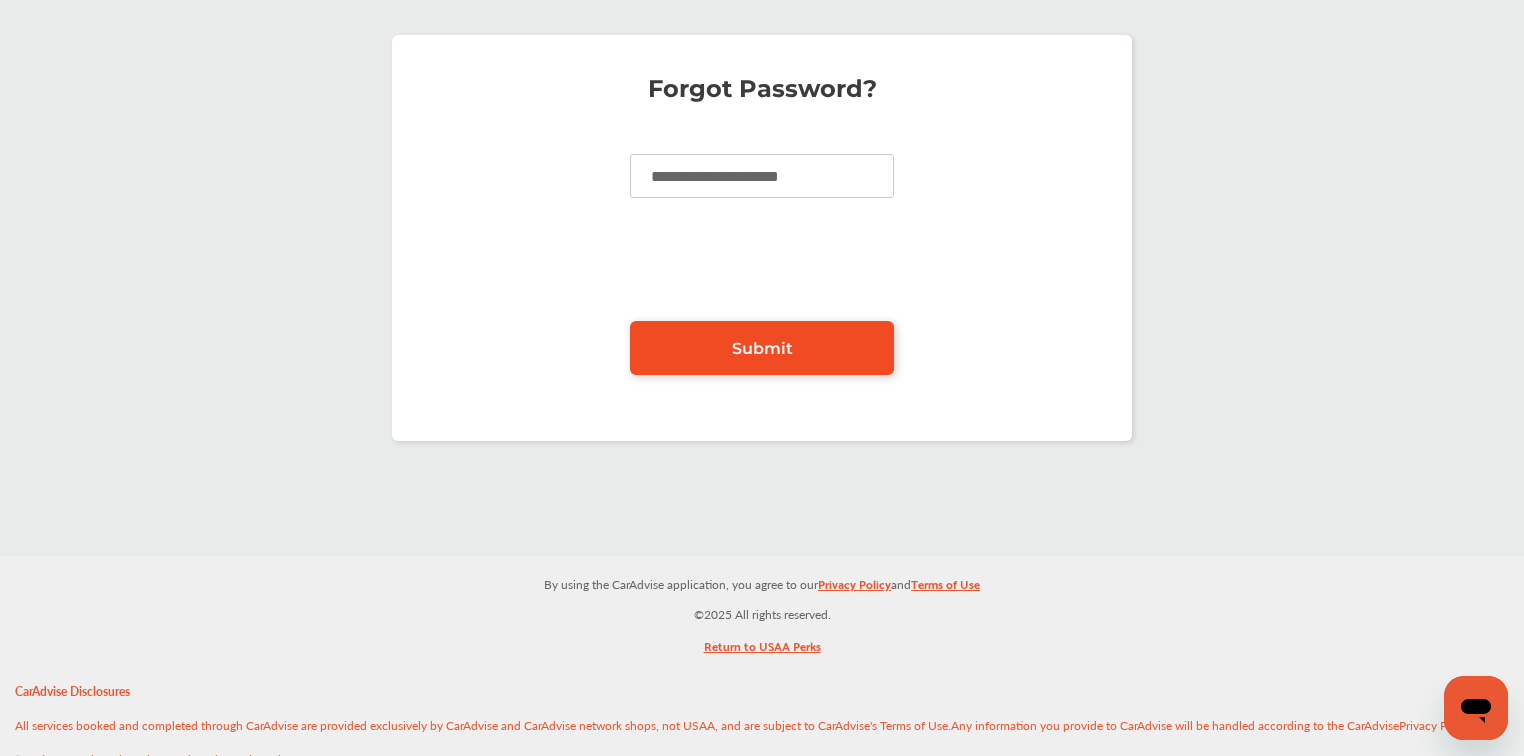 click on "Submit" at bounding box center (762, 348) 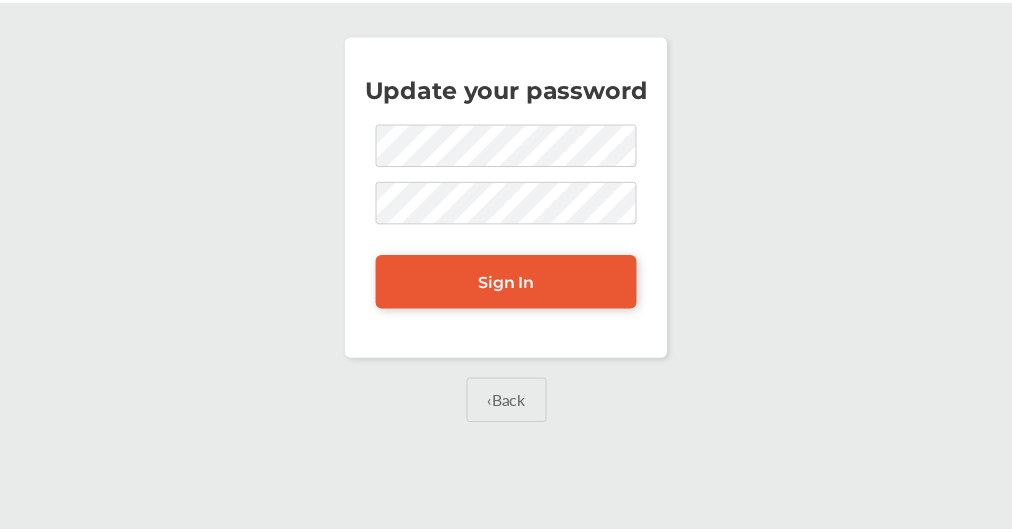 scroll, scrollTop: 0, scrollLeft: 0, axis: both 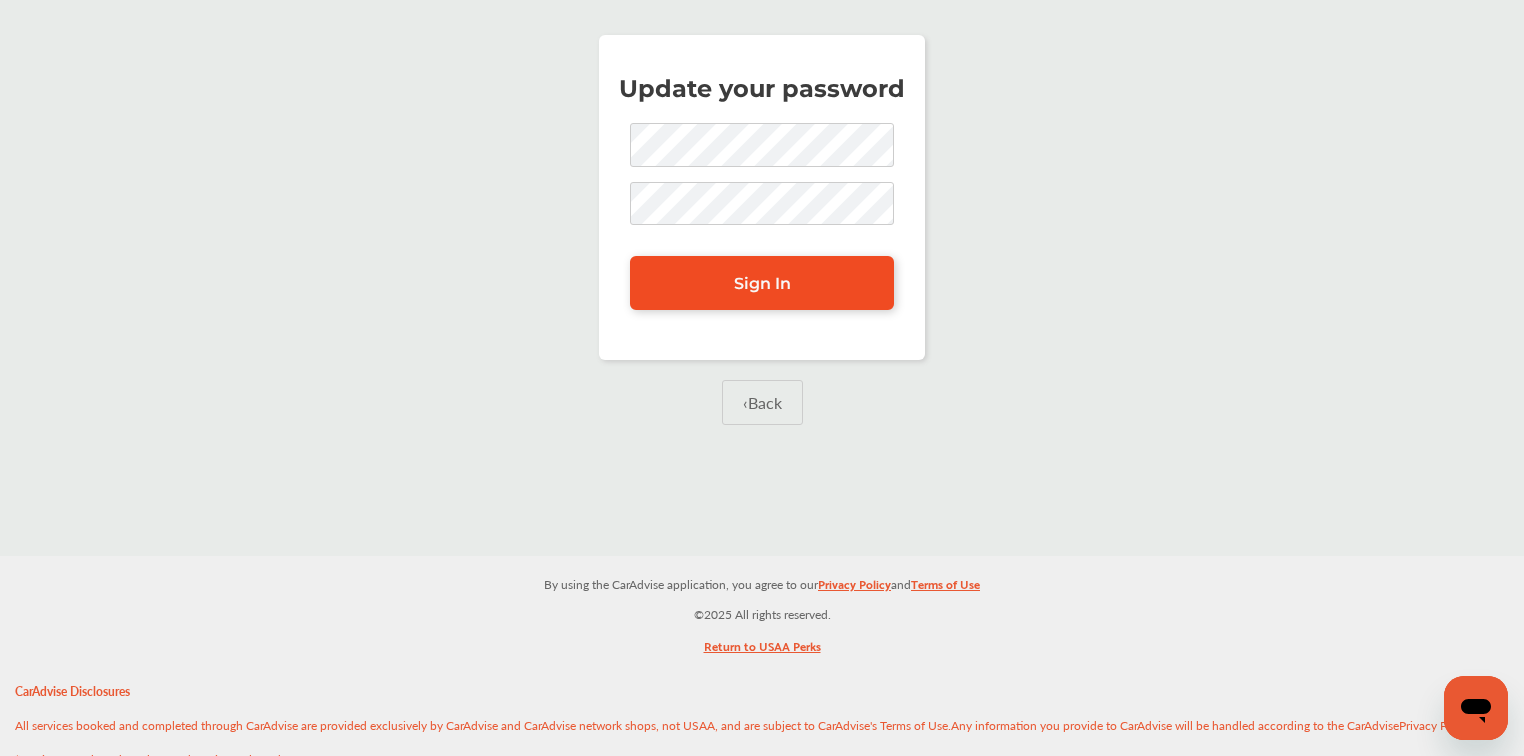 click on "Sign In" at bounding box center (762, 283) 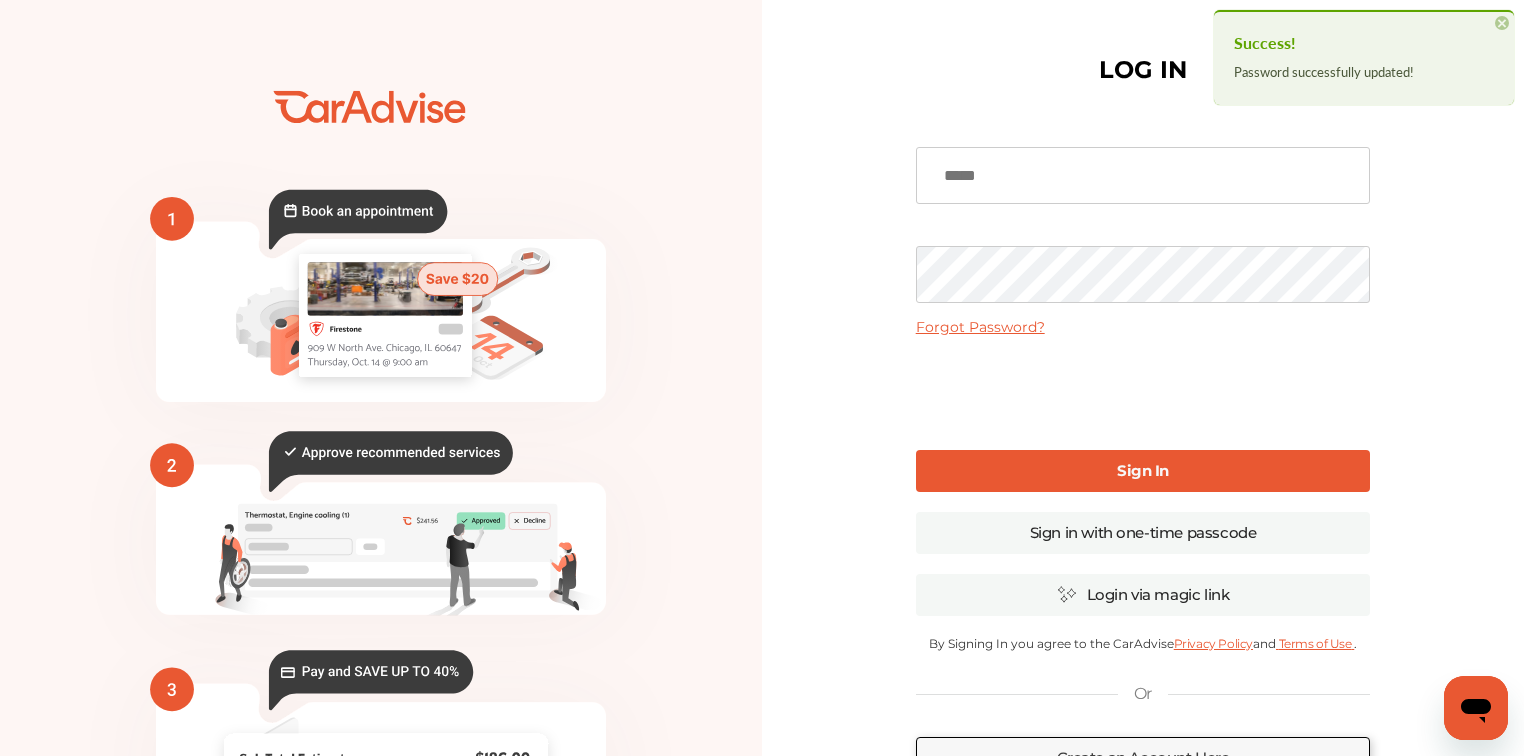 click at bounding box center (1143, 175) 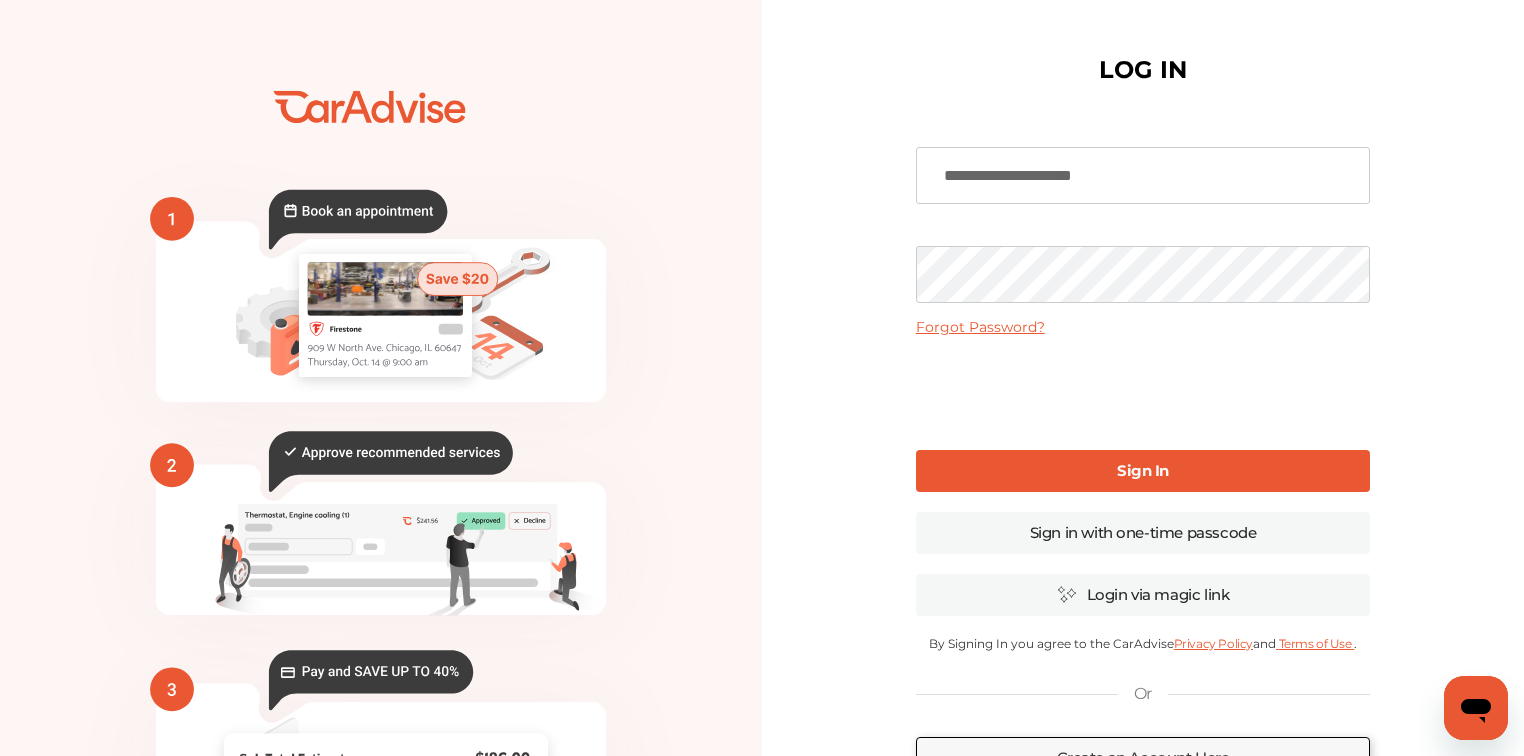 type on "**********" 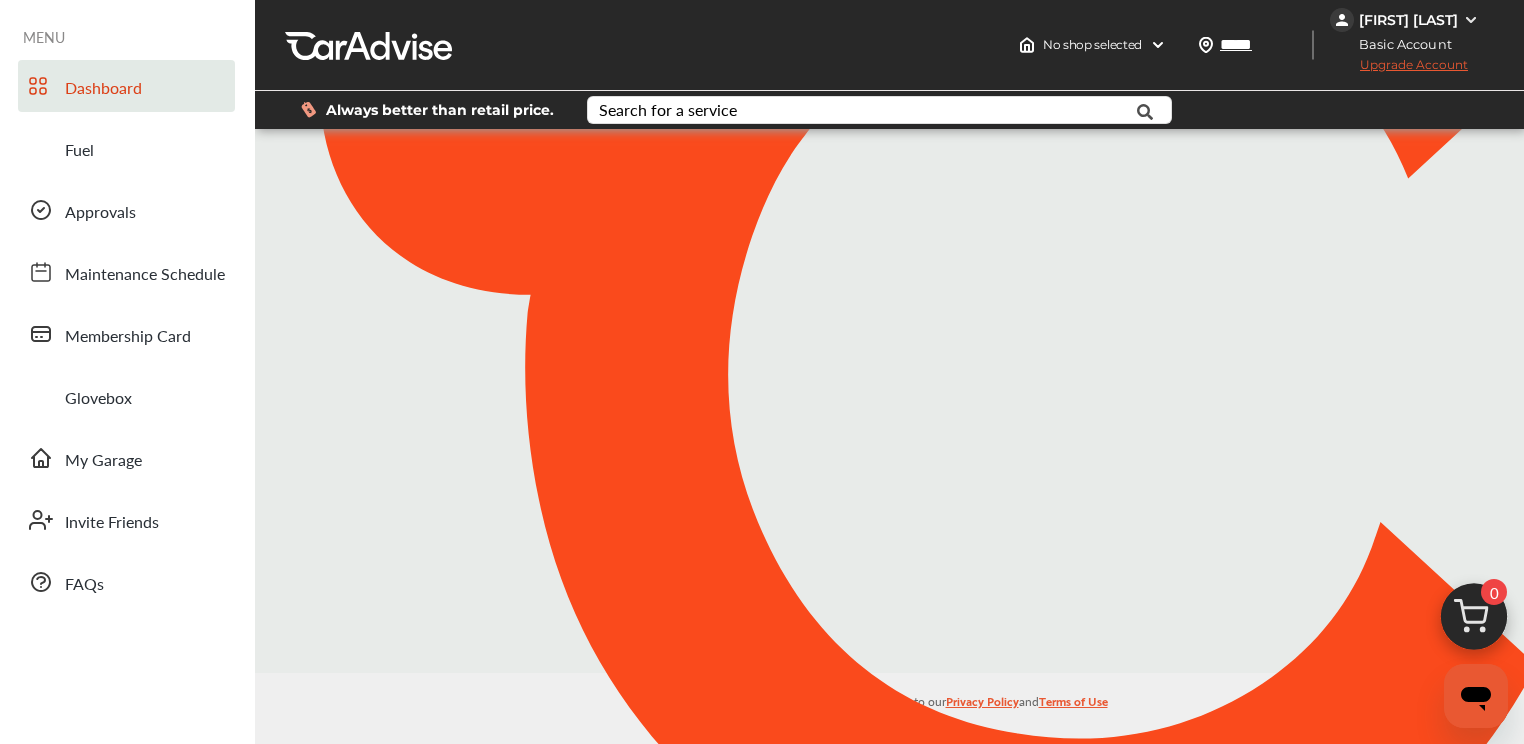 type on "*****" 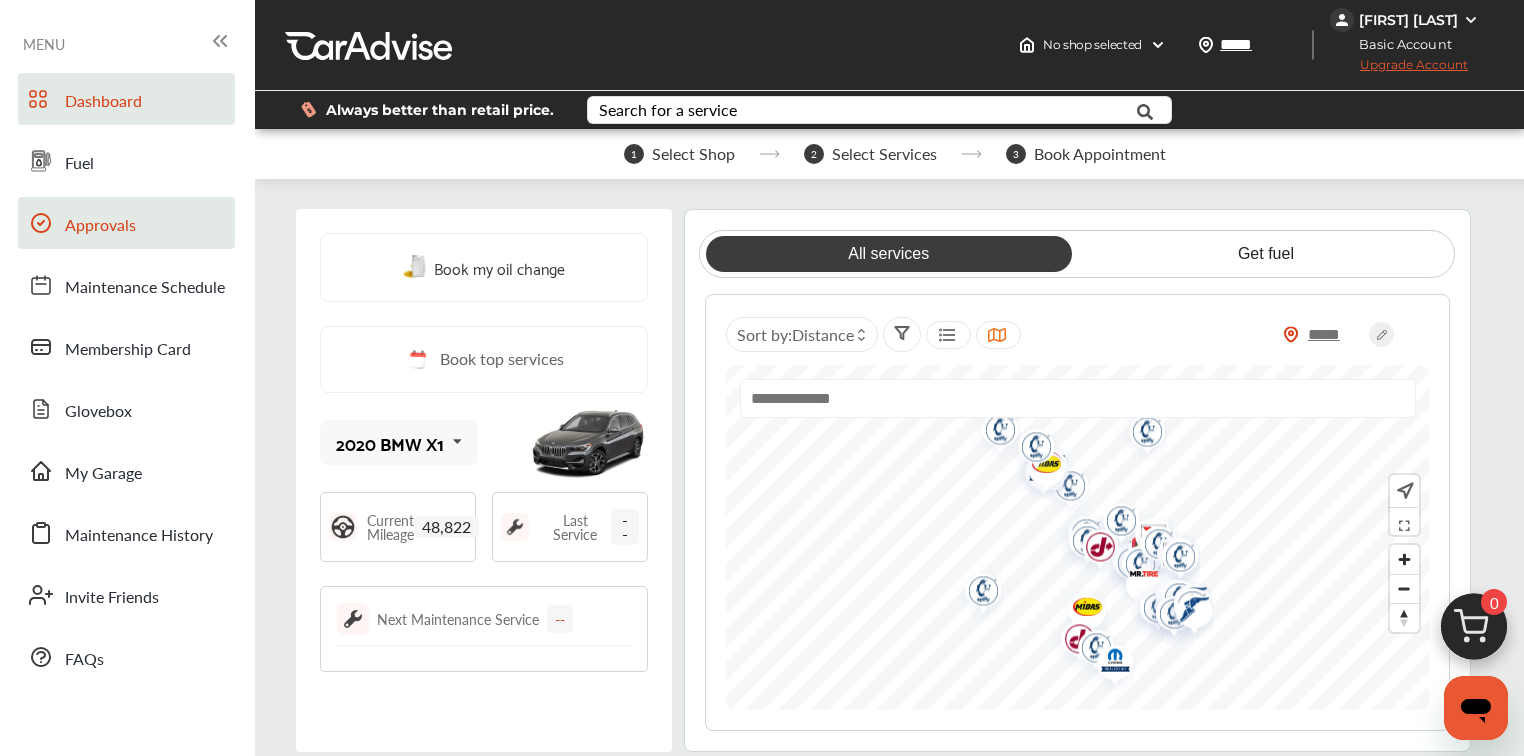 click on "Approvals" at bounding box center (100, 226) 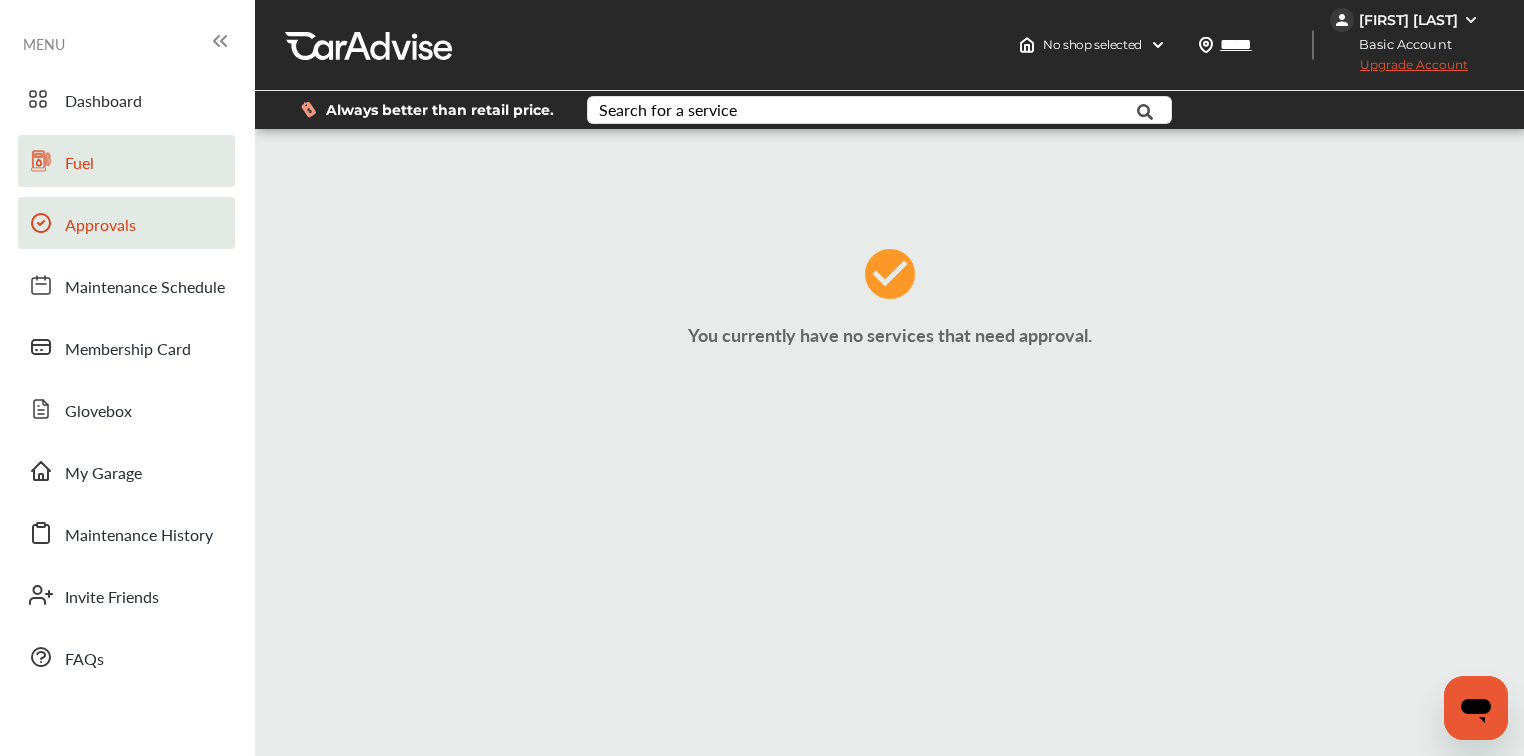 click on "Fuel" at bounding box center (79, 164) 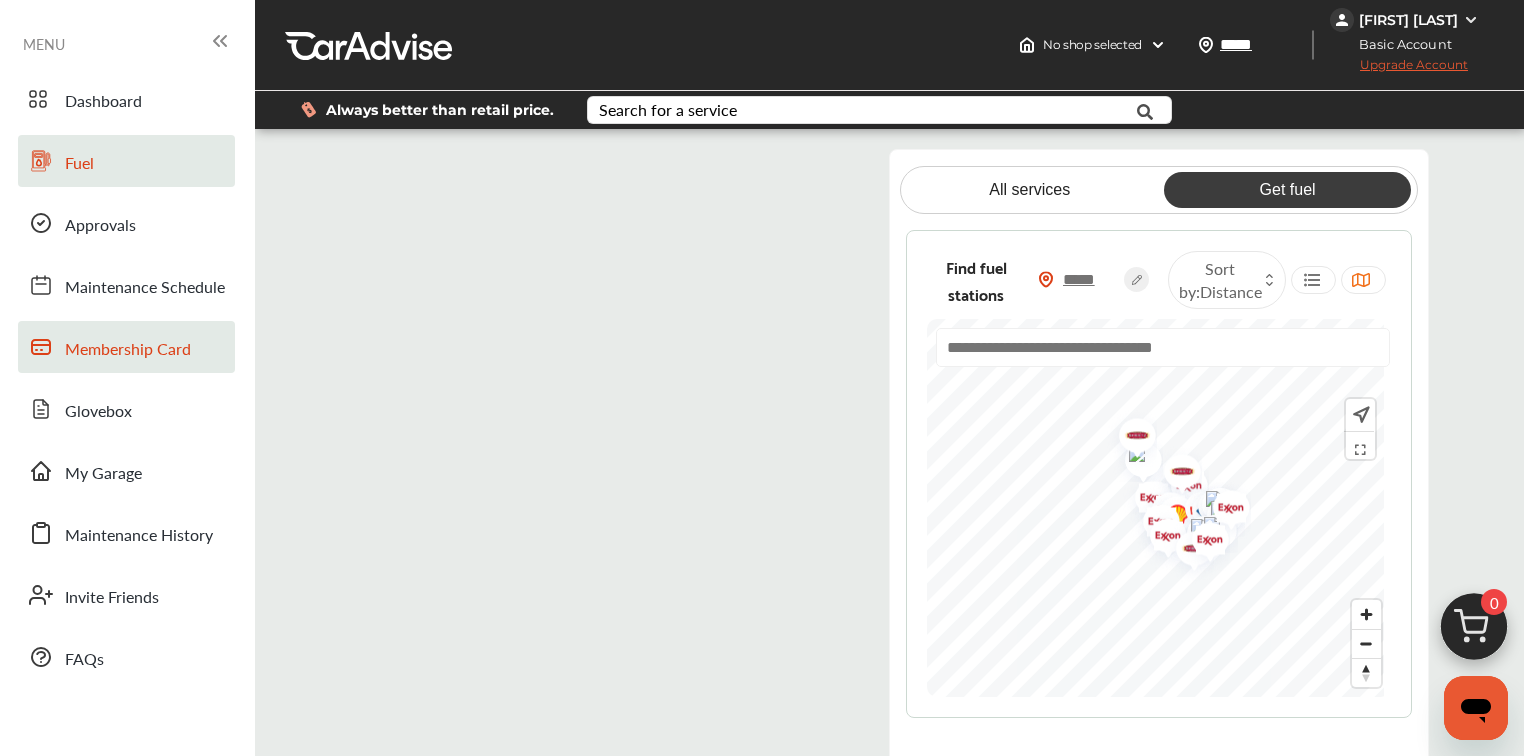 click on "Membership Card" at bounding box center (128, 350) 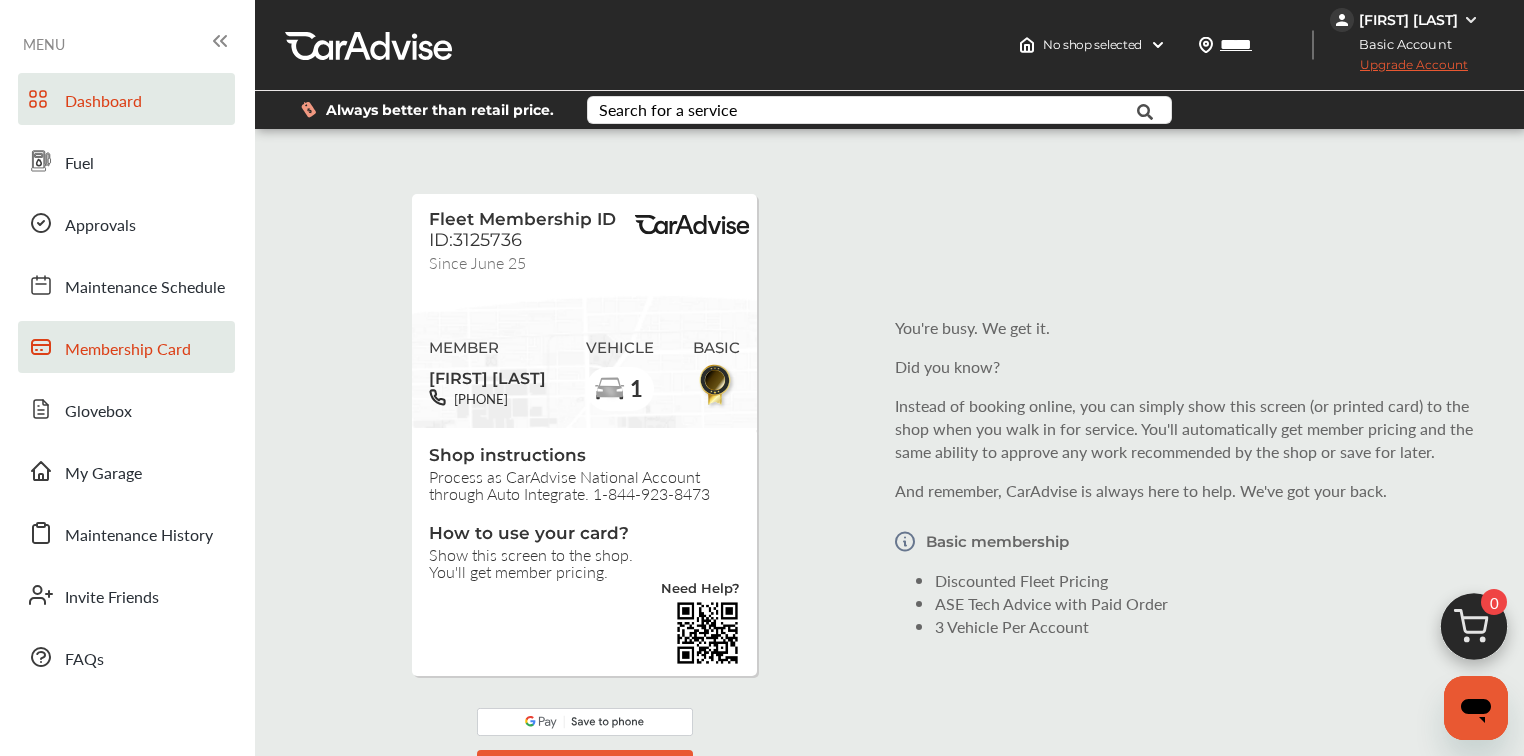 click on "Dashboard" at bounding box center [103, 102] 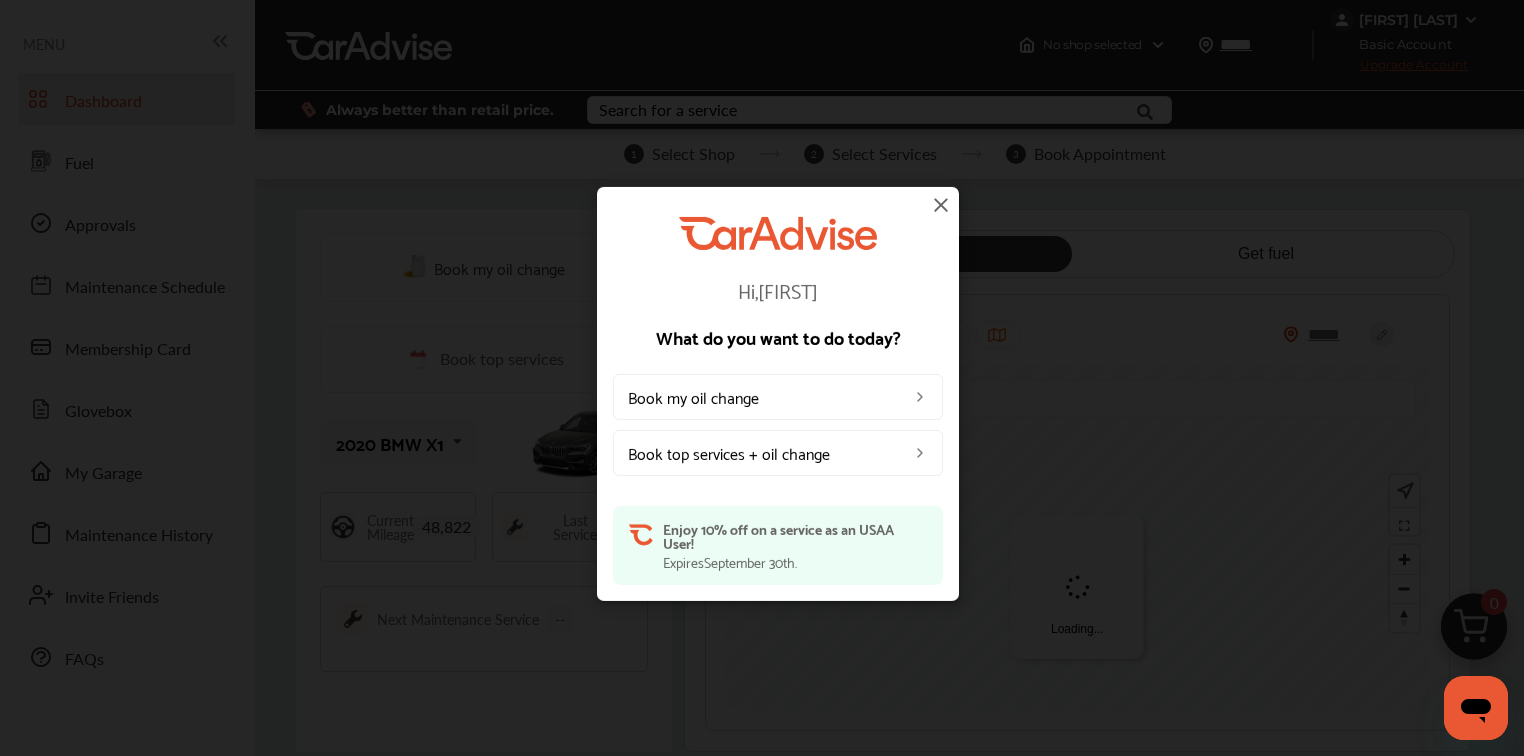 click at bounding box center (941, 205) 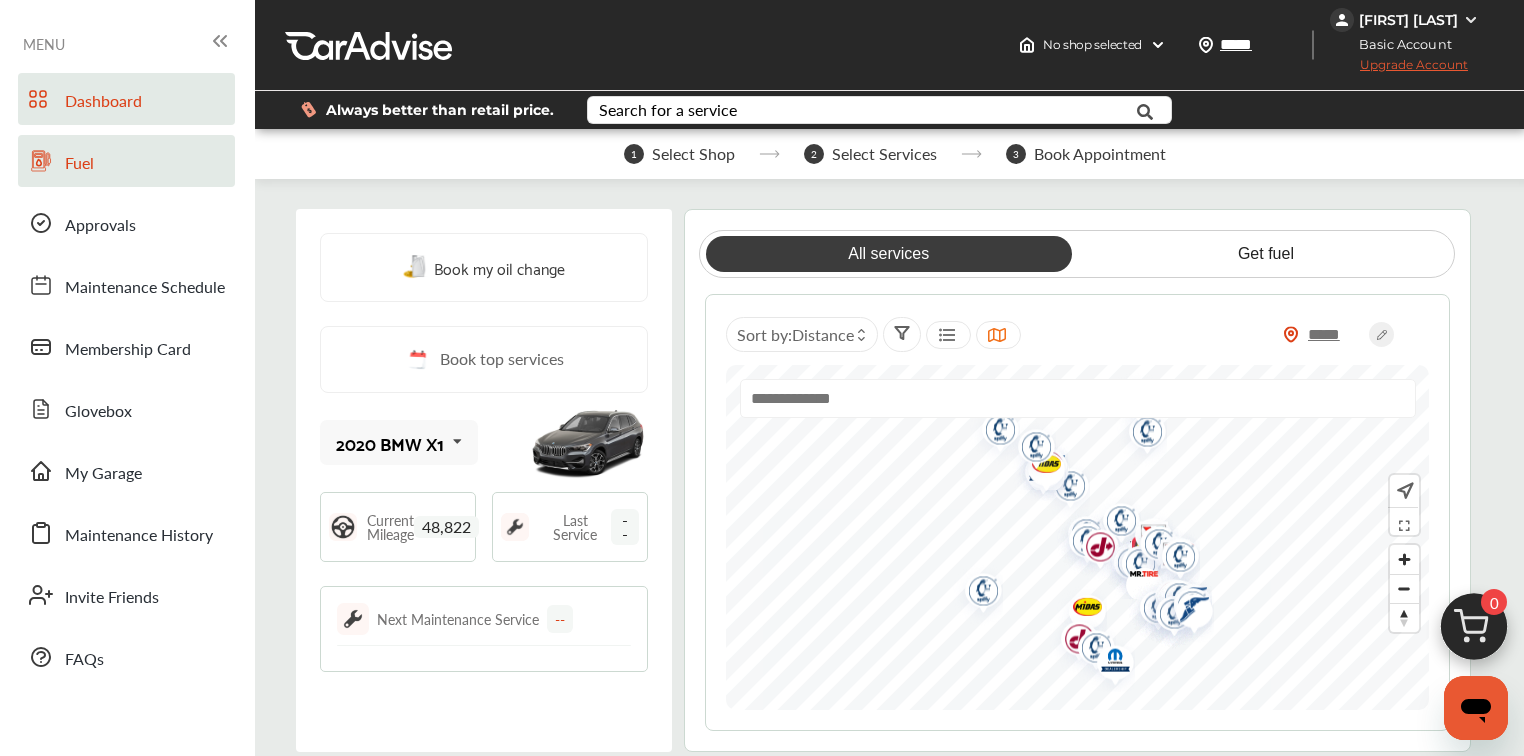 click on "Fuel" at bounding box center (79, 164) 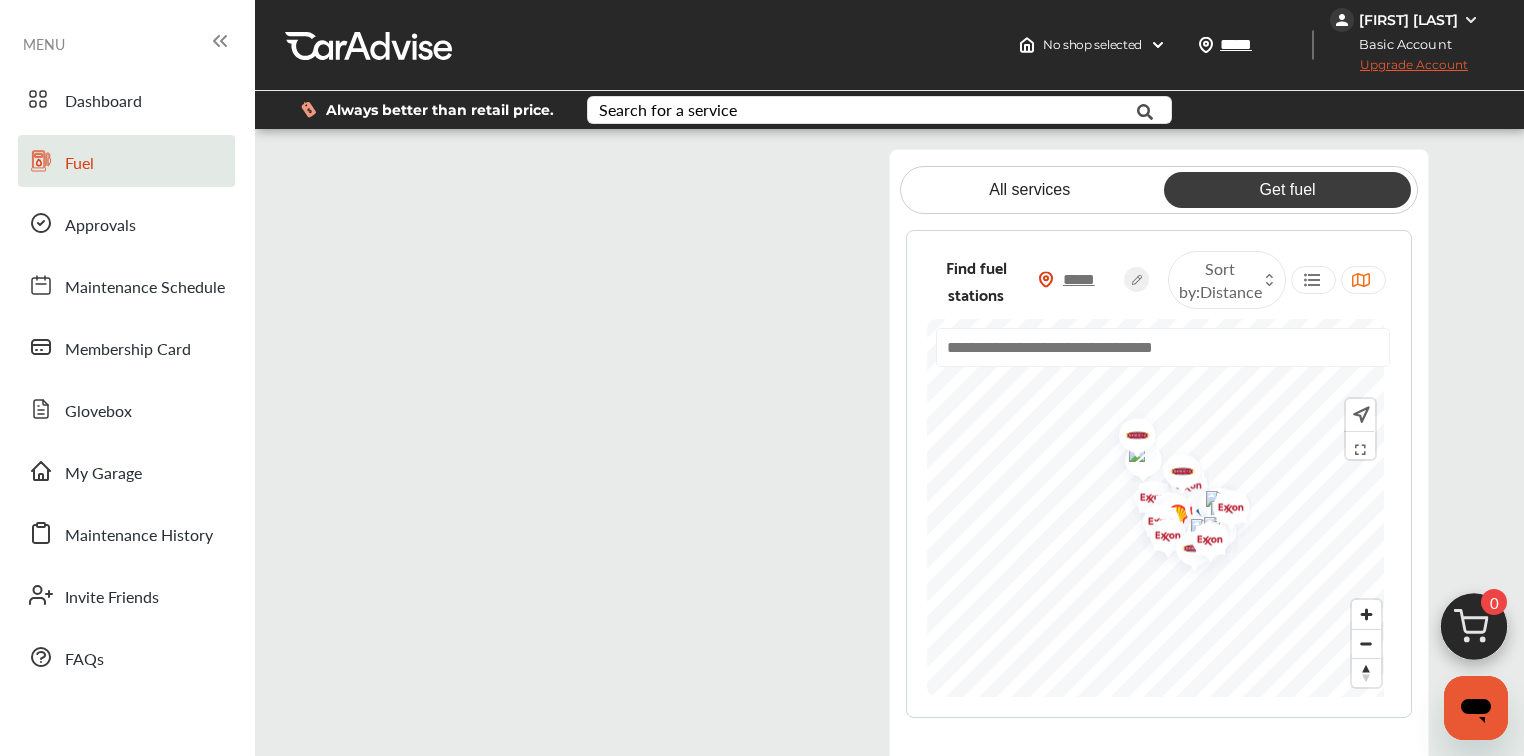 click at bounding box center [599, 458] 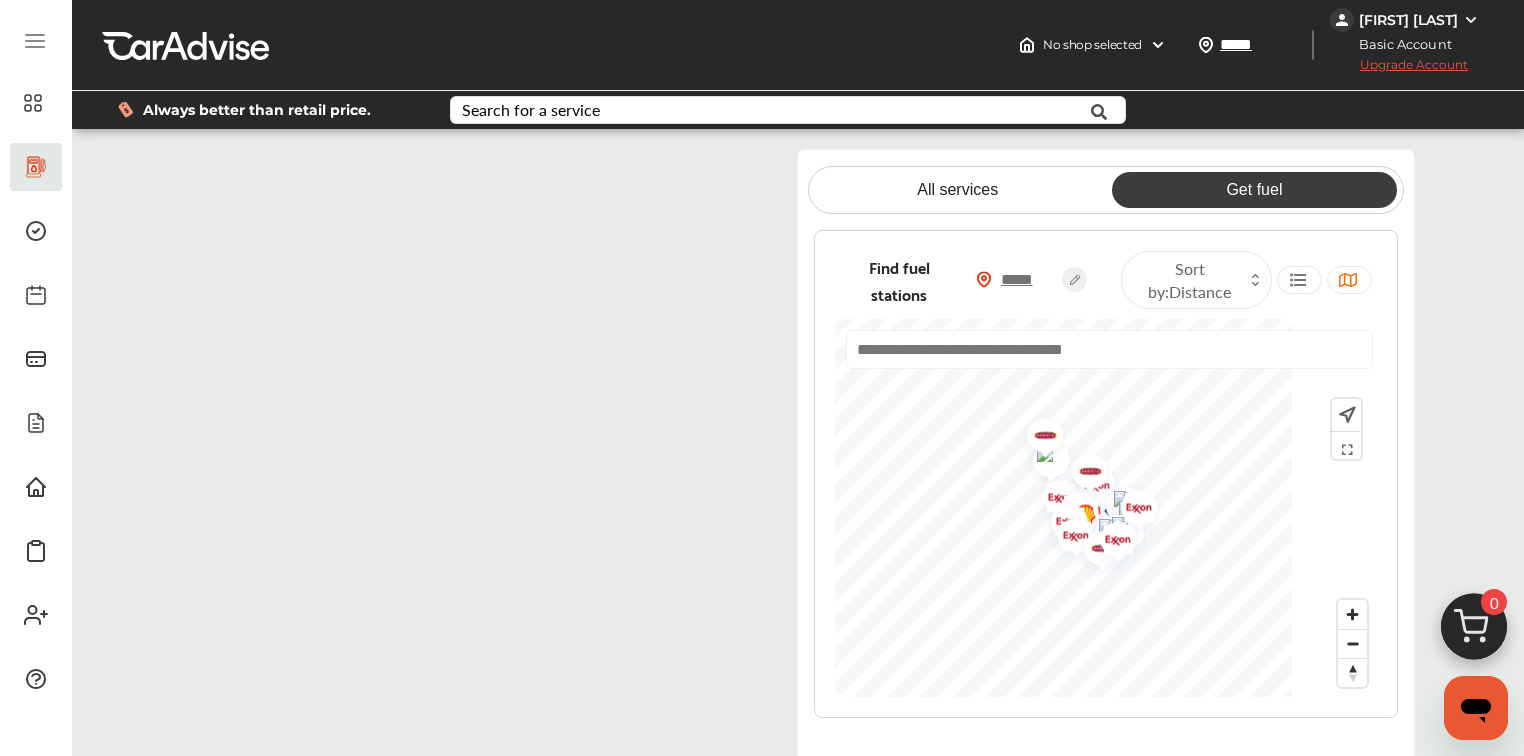 click at bounding box center [185, 45] 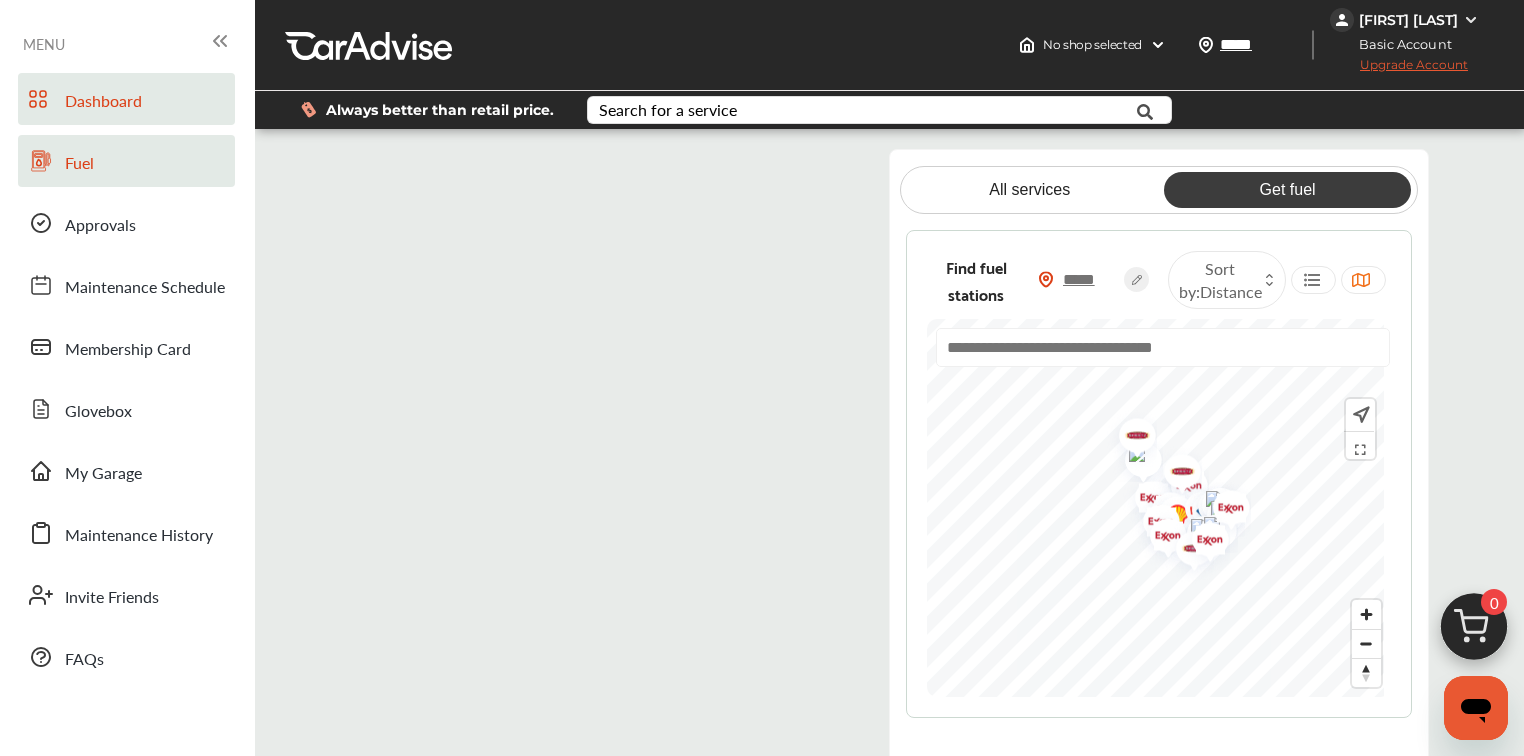 click on "Dashboard" at bounding box center [103, 102] 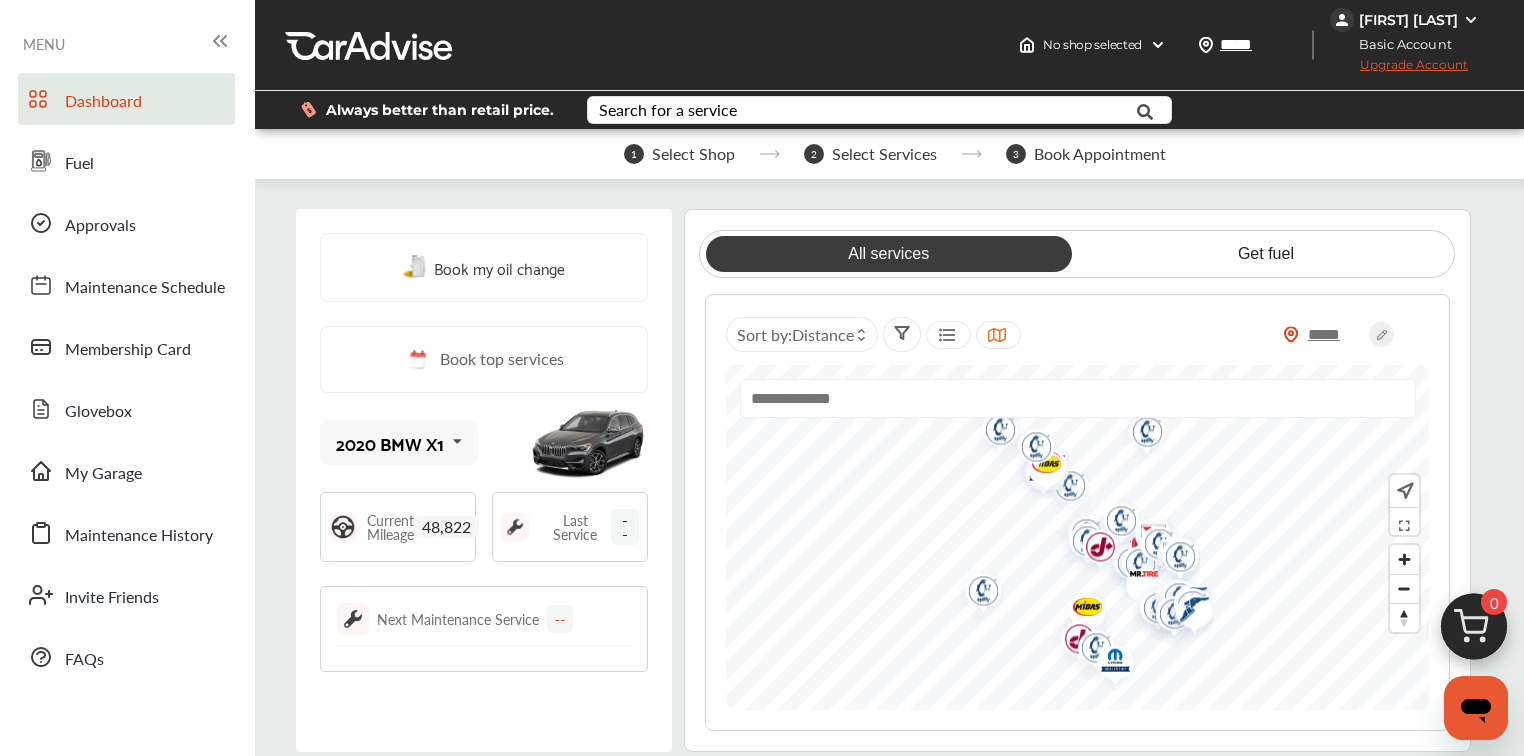 click on "48,822" at bounding box center [446, 527] 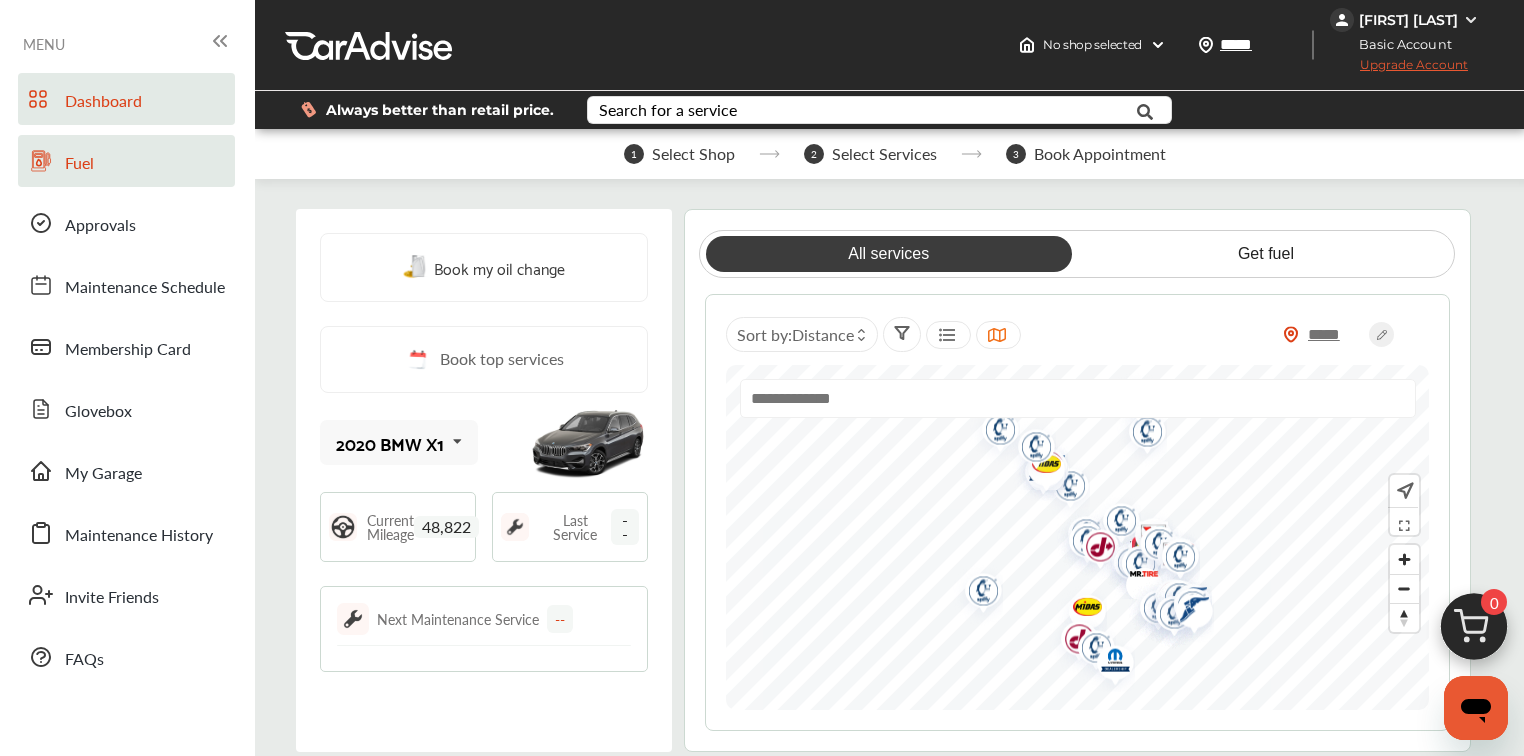 click on "Fuel" at bounding box center [79, 164] 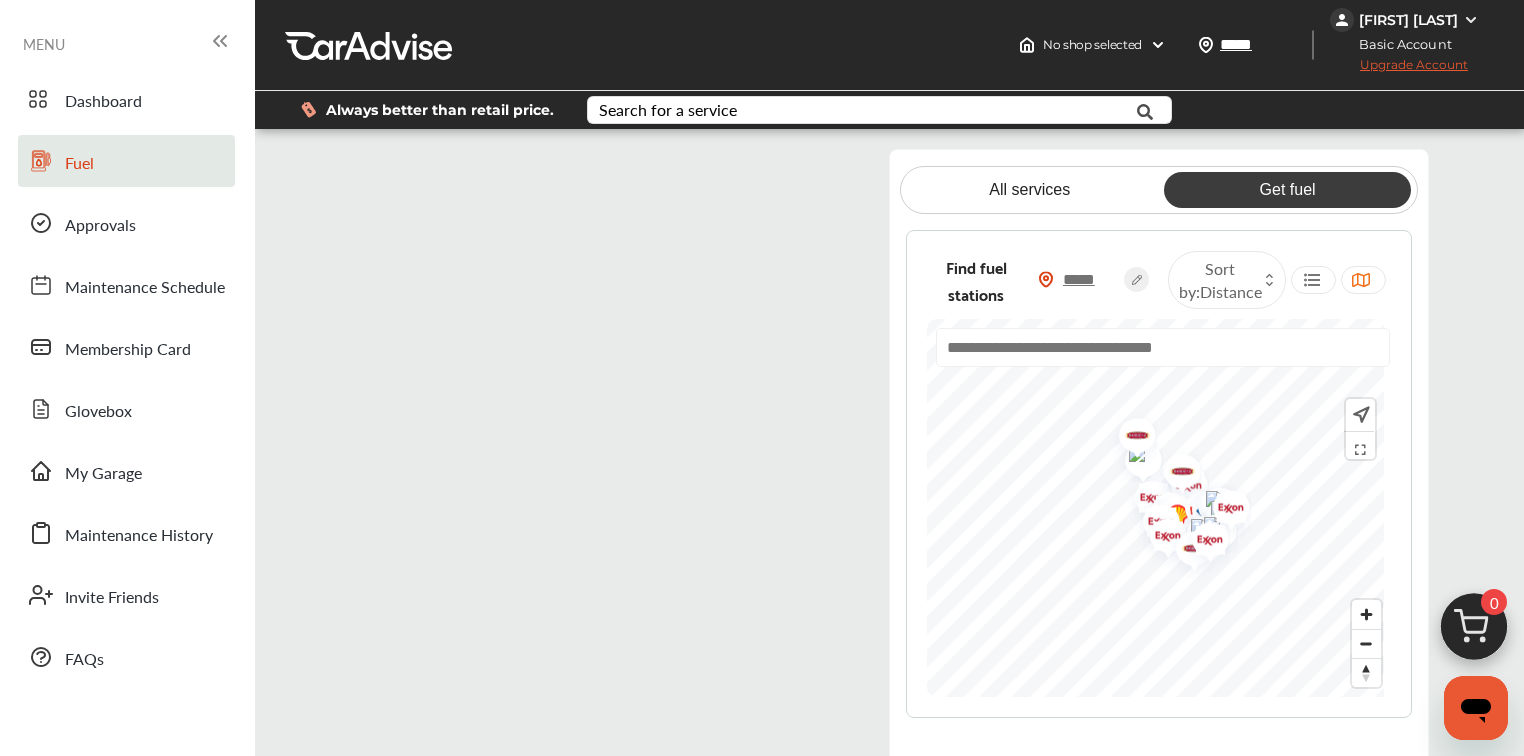 click at bounding box center (599, 458) 